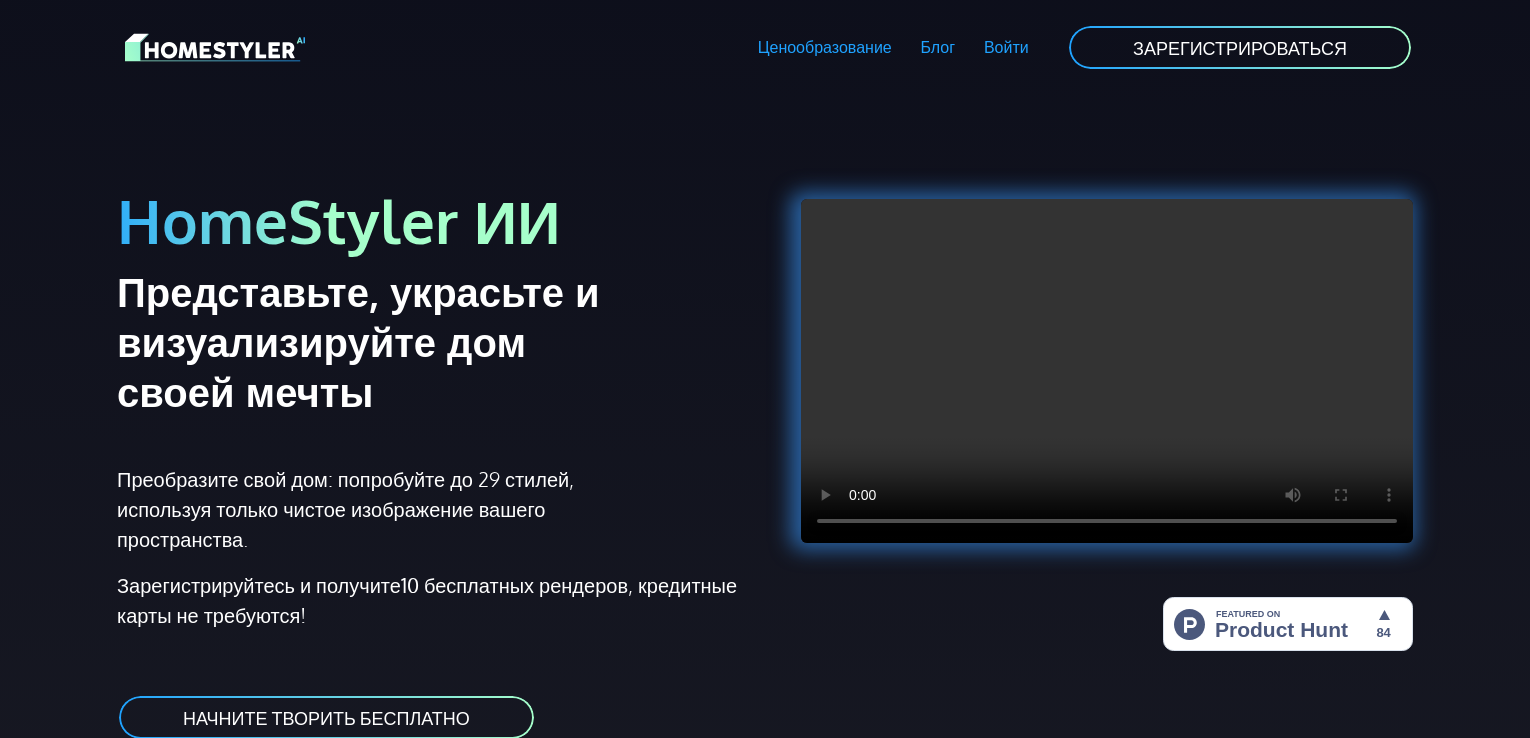 scroll, scrollTop: 100, scrollLeft: 0, axis: vertical 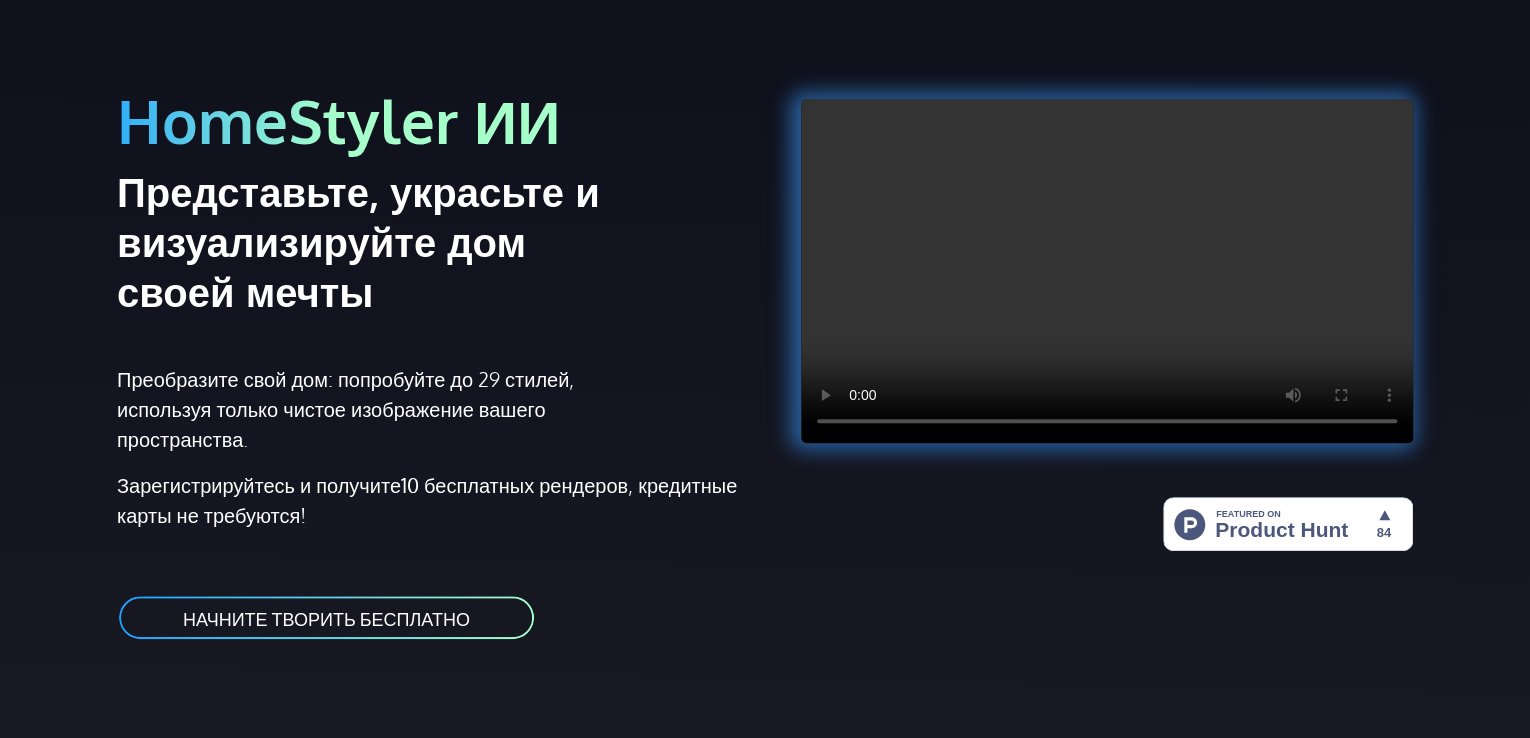 click on "НАЧНИТЕ ТВОРИТЬ БЕСПЛАТНО" at bounding box center [326, 618] 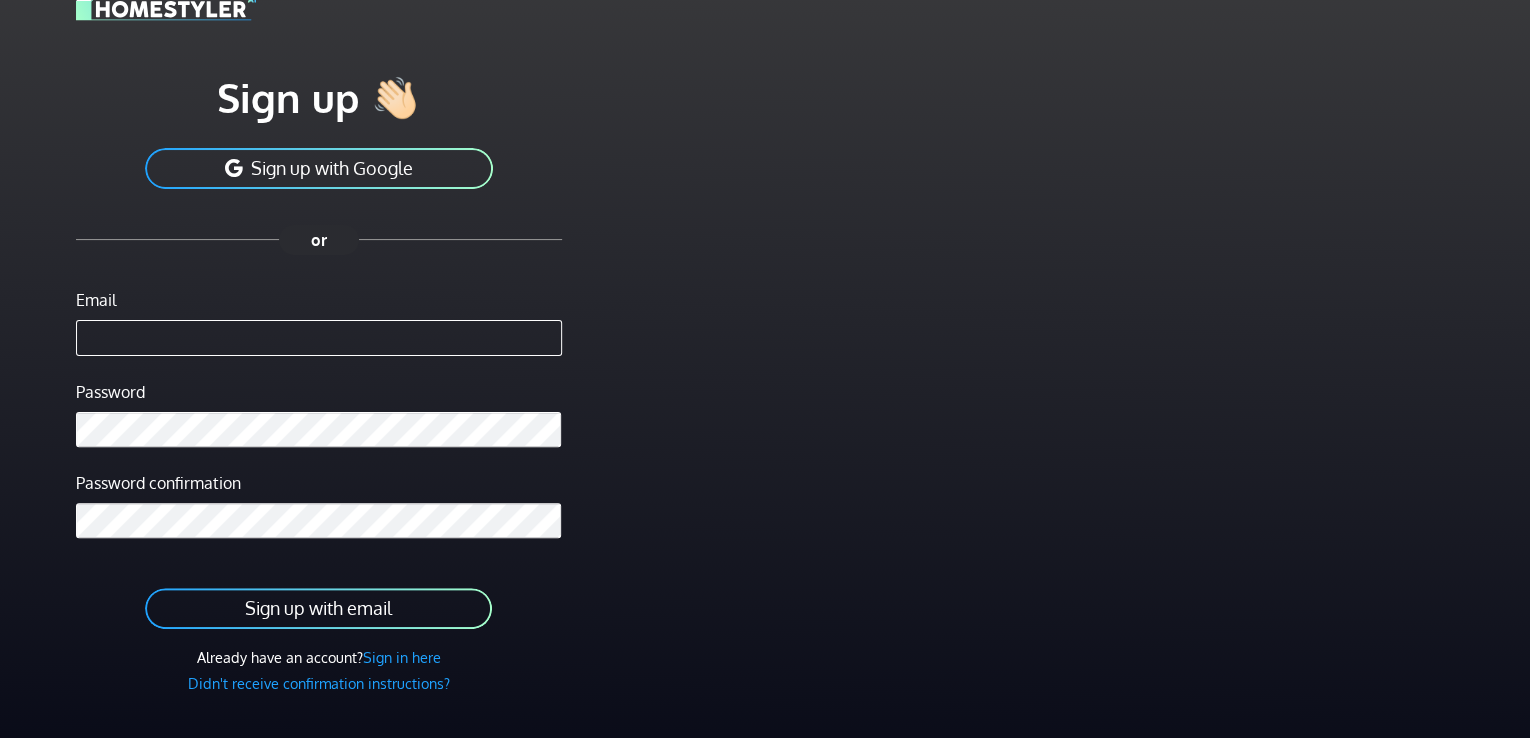scroll, scrollTop: 0, scrollLeft: 0, axis: both 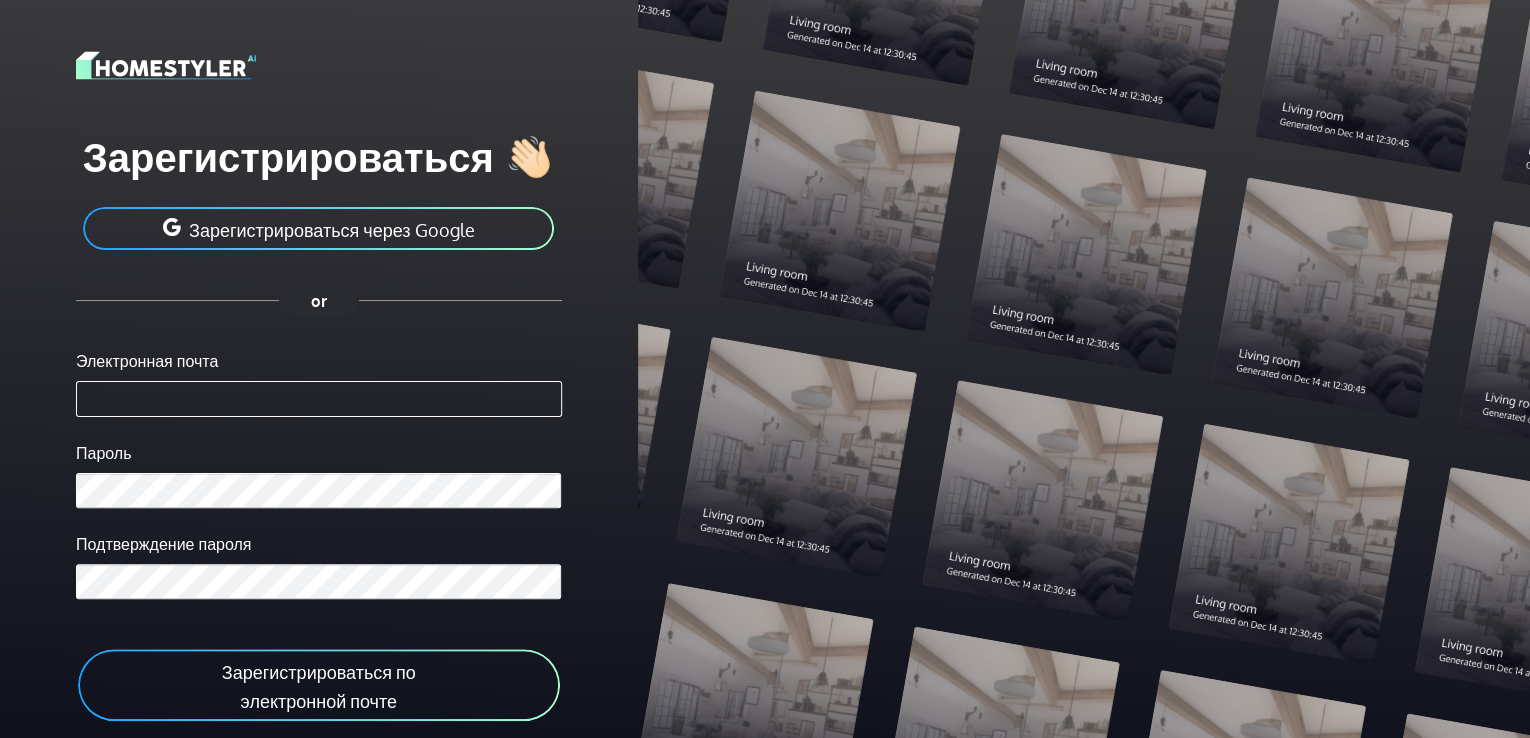 click on "Зарегистрироваться через Google" at bounding box center (331, 229) 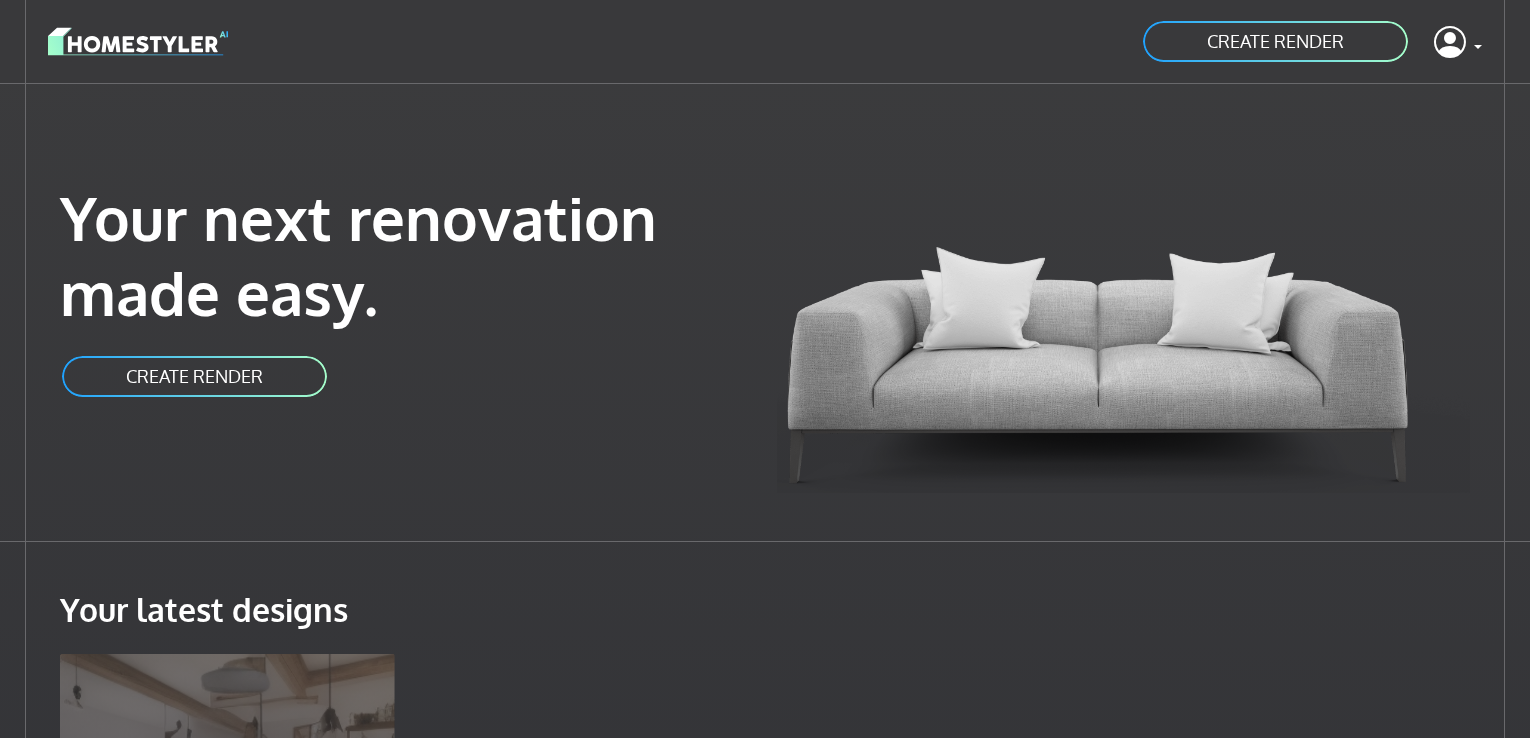scroll, scrollTop: 0, scrollLeft: 0, axis: both 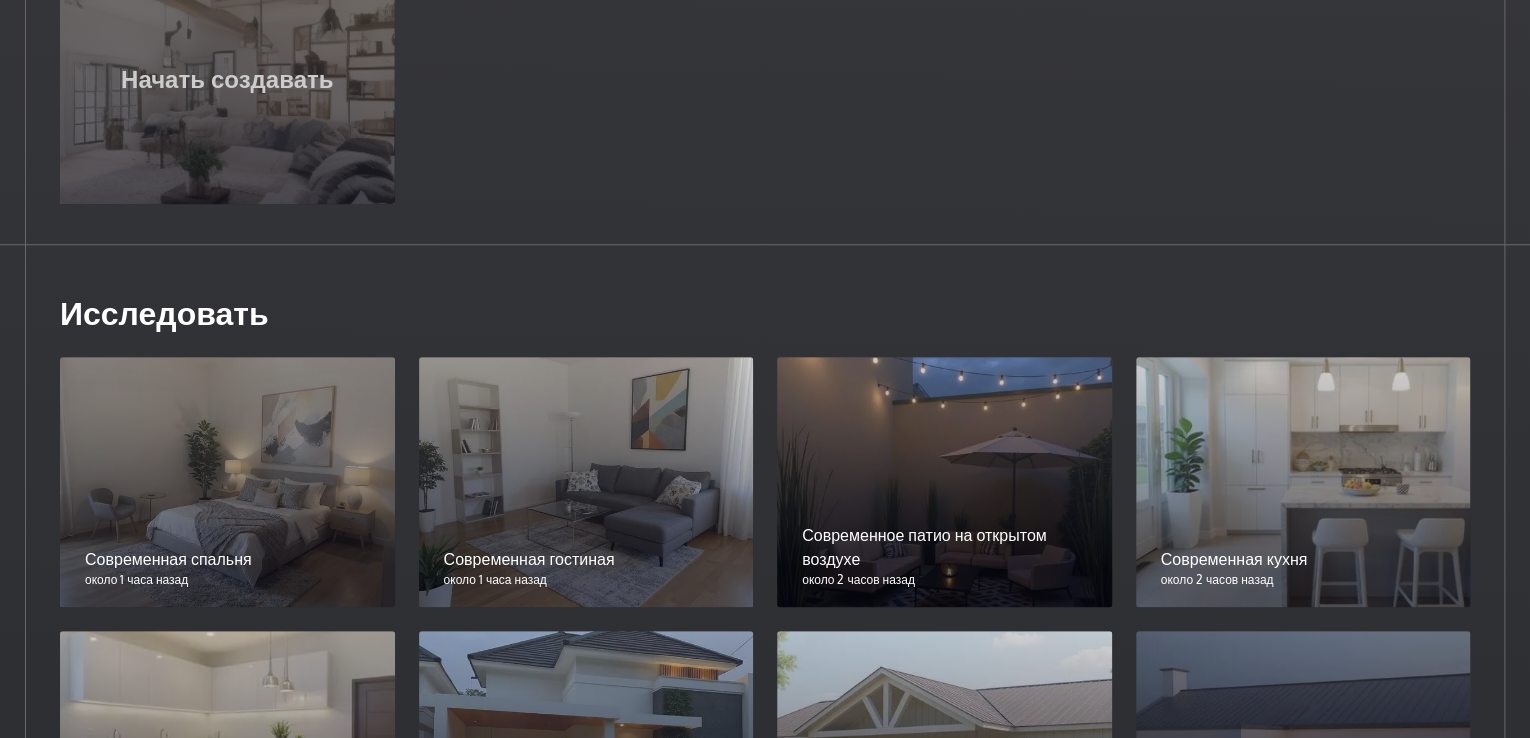 click on "Начать создавать" at bounding box center [227, 79] 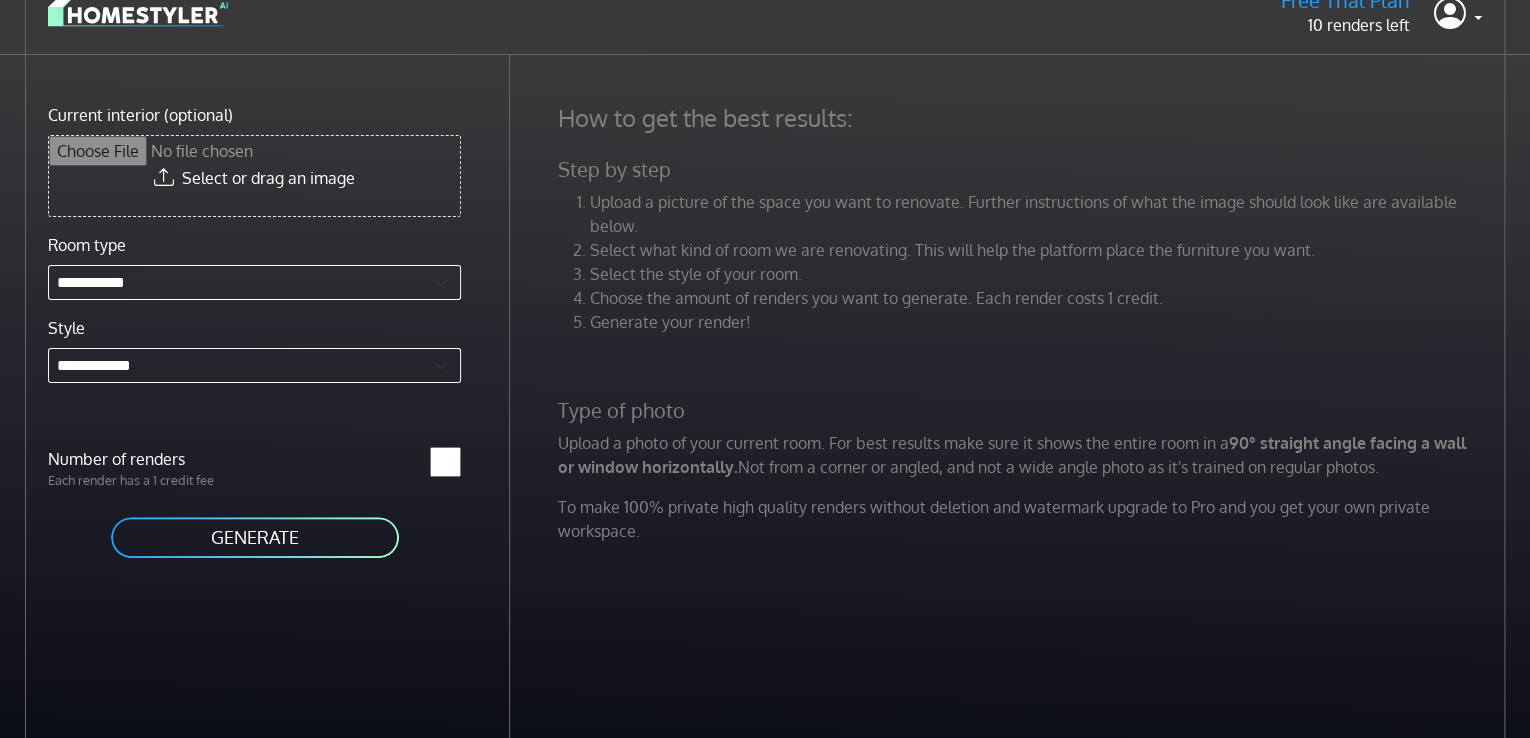 scroll, scrollTop: 0, scrollLeft: 0, axis: both 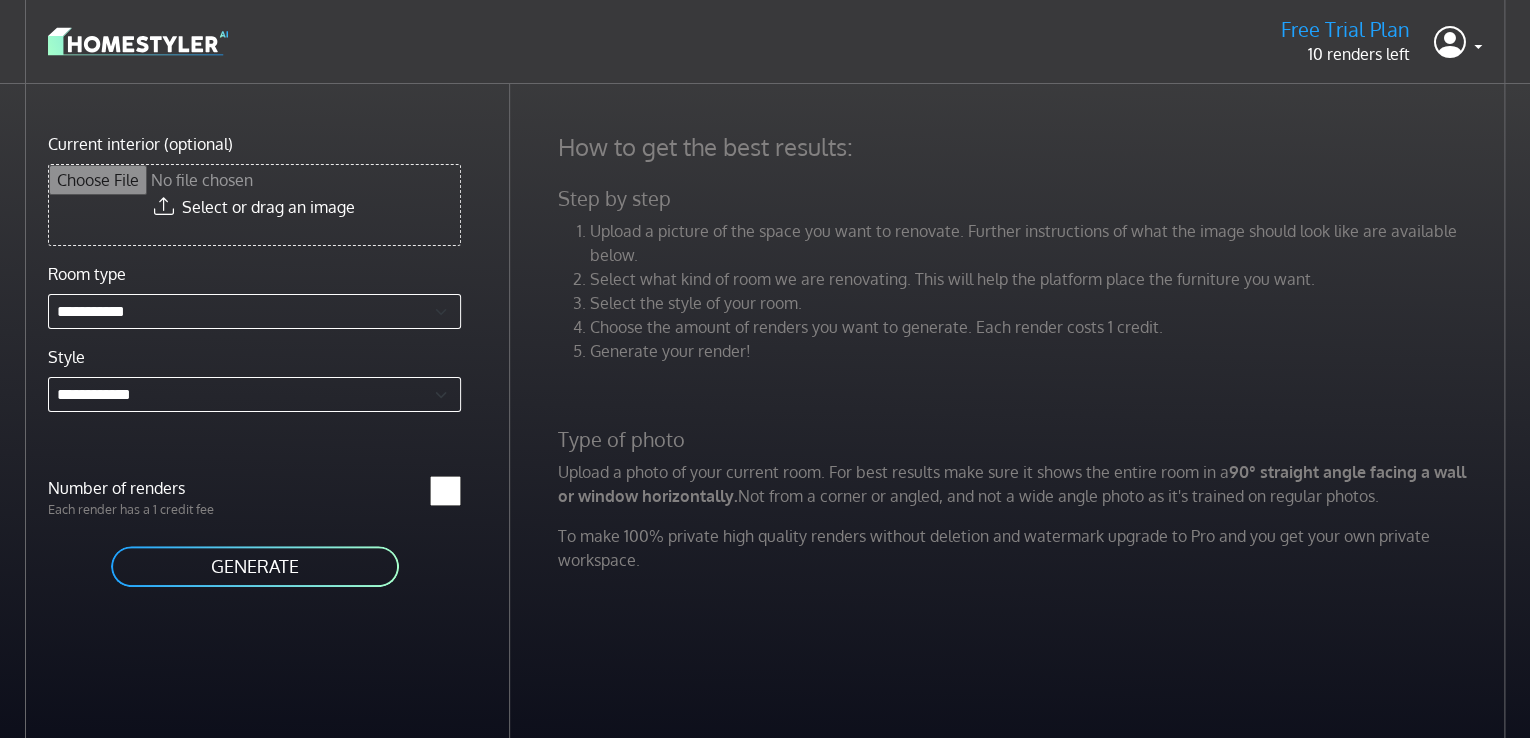 click on "Current interior (optional)" at bounding box center [254, 205] 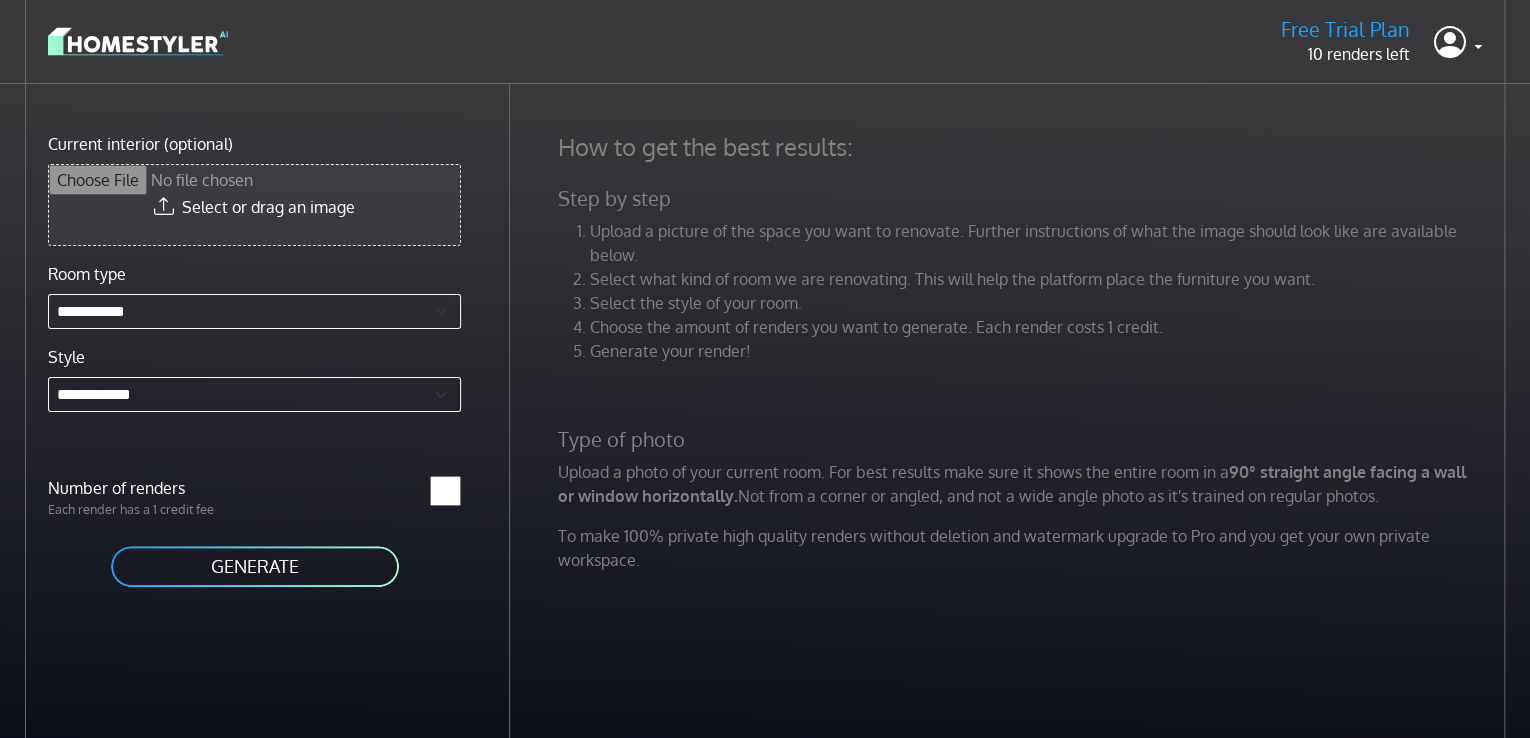 type on "**********" 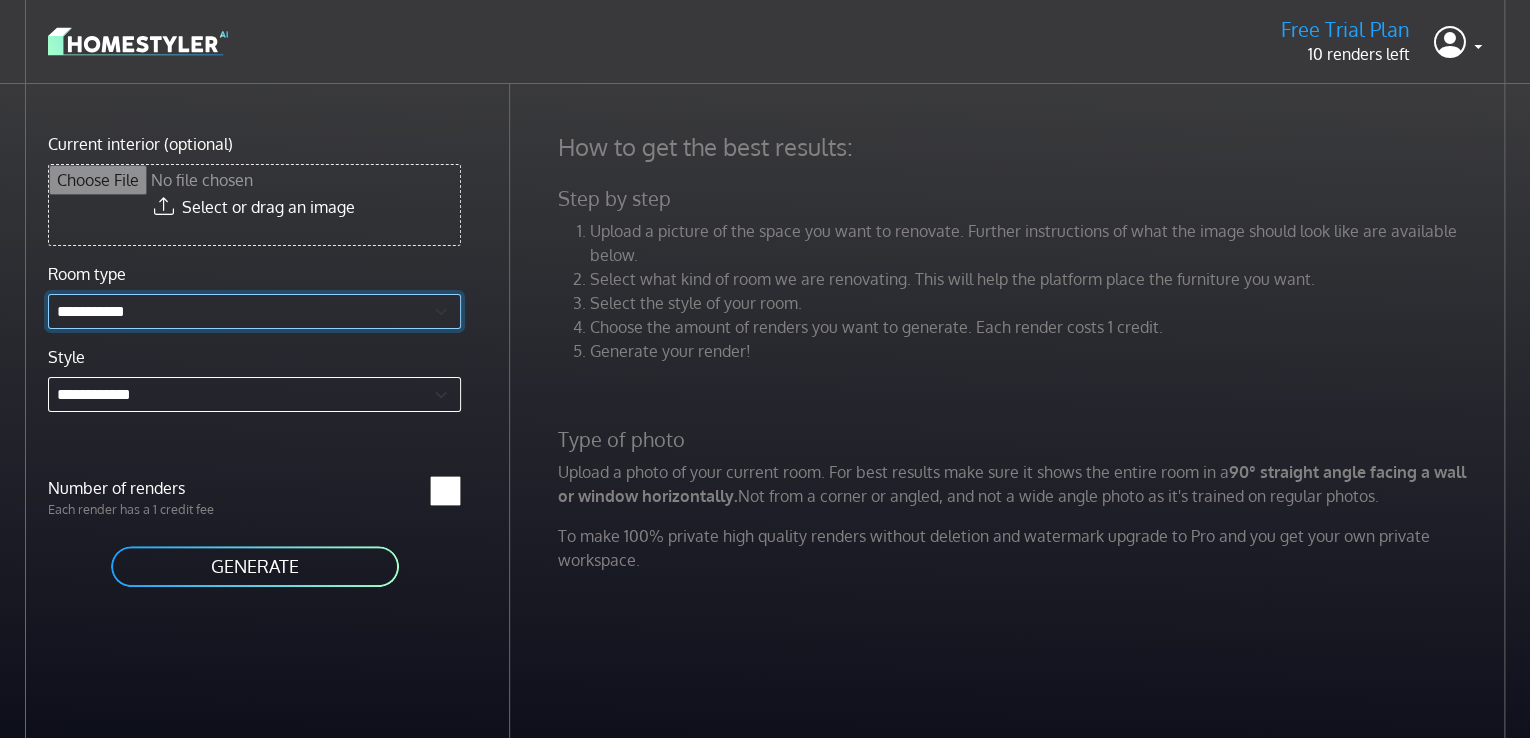 click on "**********" at bounding box center [254, 311] 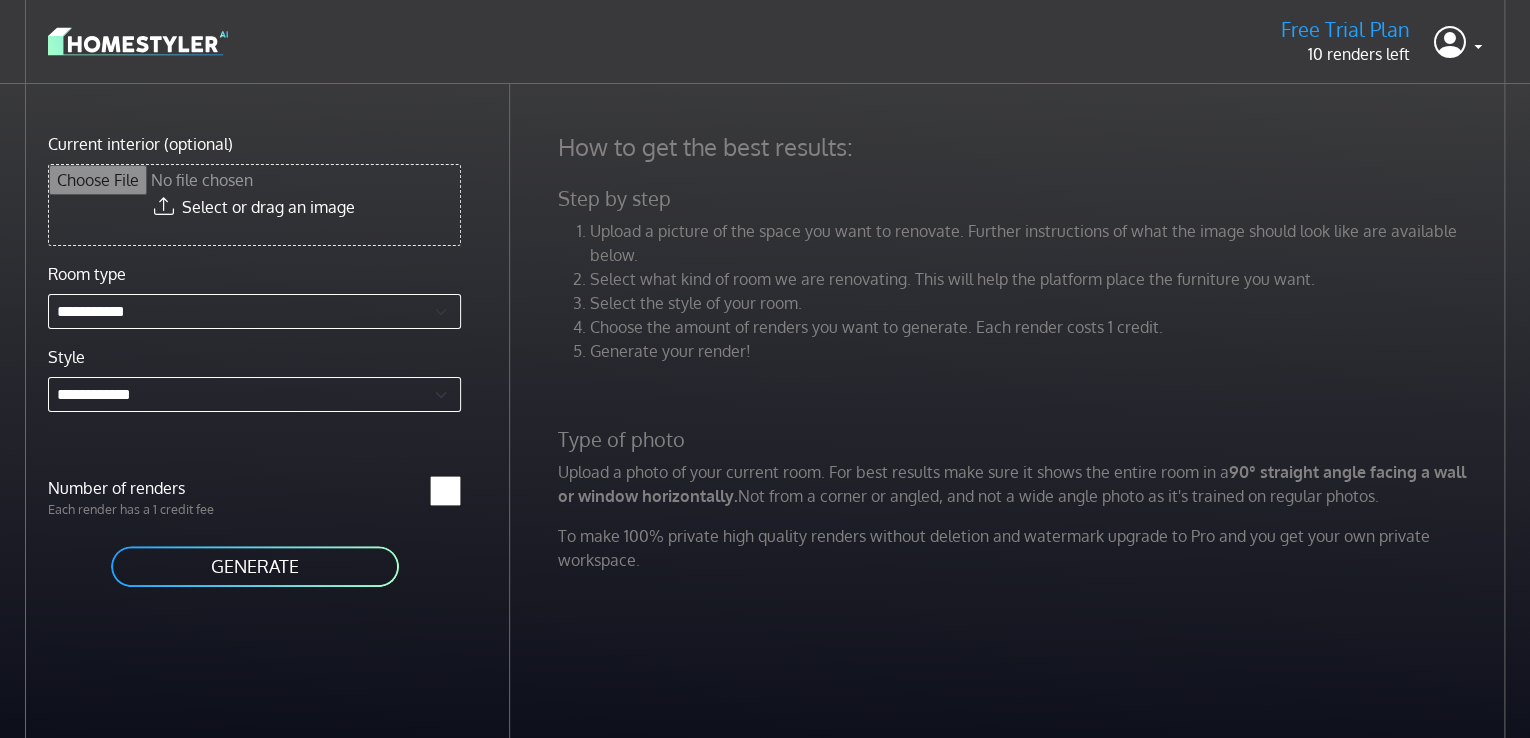 click on "GENERATE" at bounding box center (255, 566) 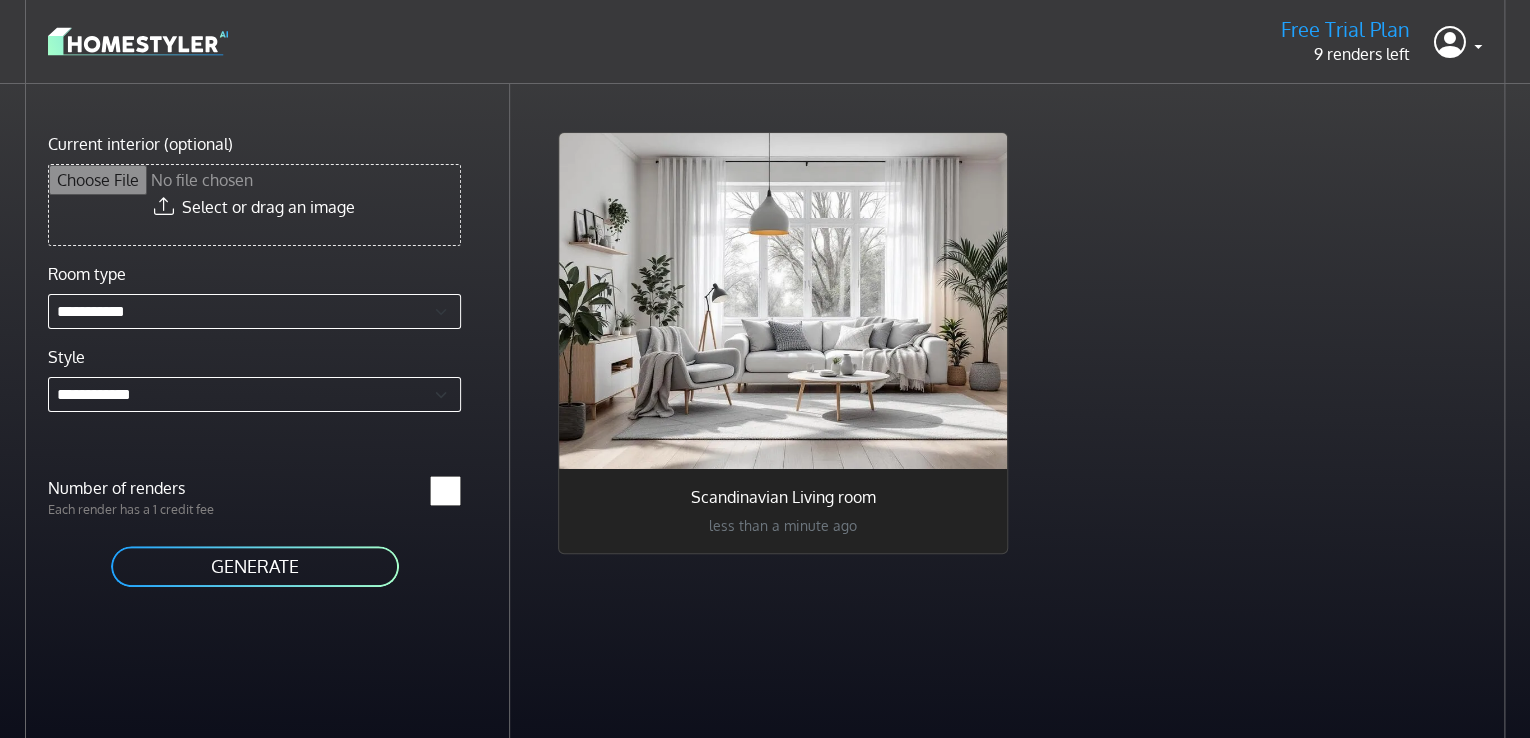 click on "Current interior (optional)" at bounding box center (254, 205) 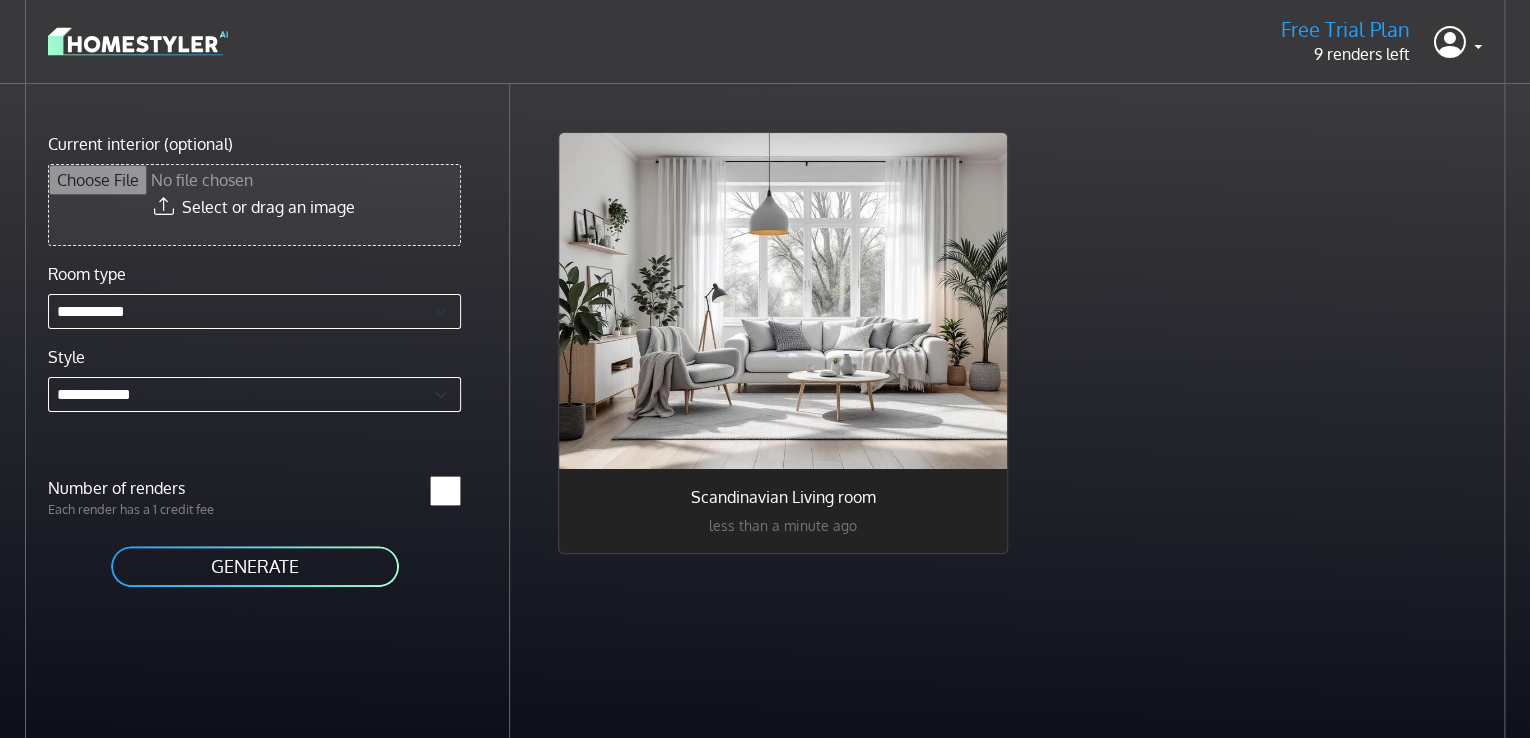 type 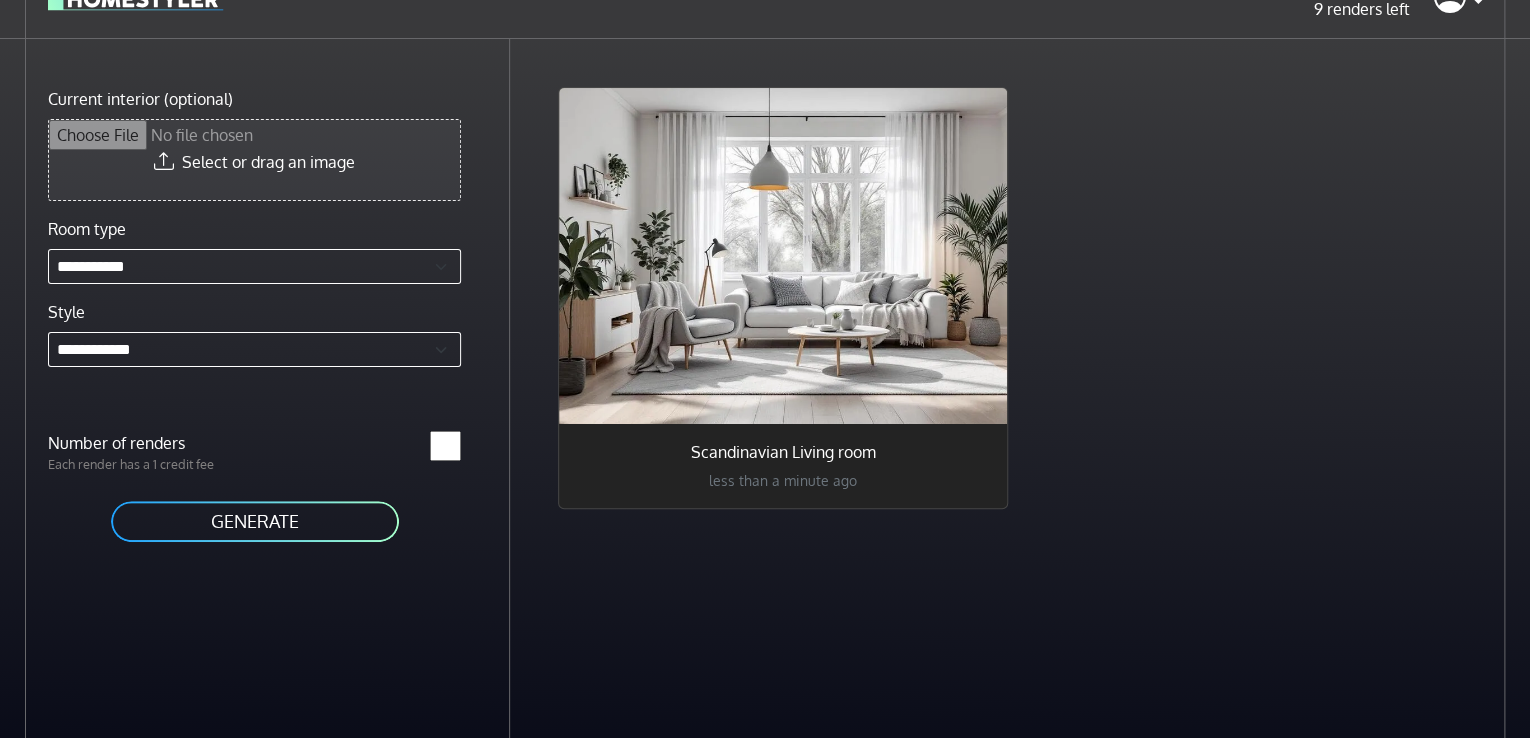 scroll, scrollTop: 84, scrollLeft: 0, axis: vertical 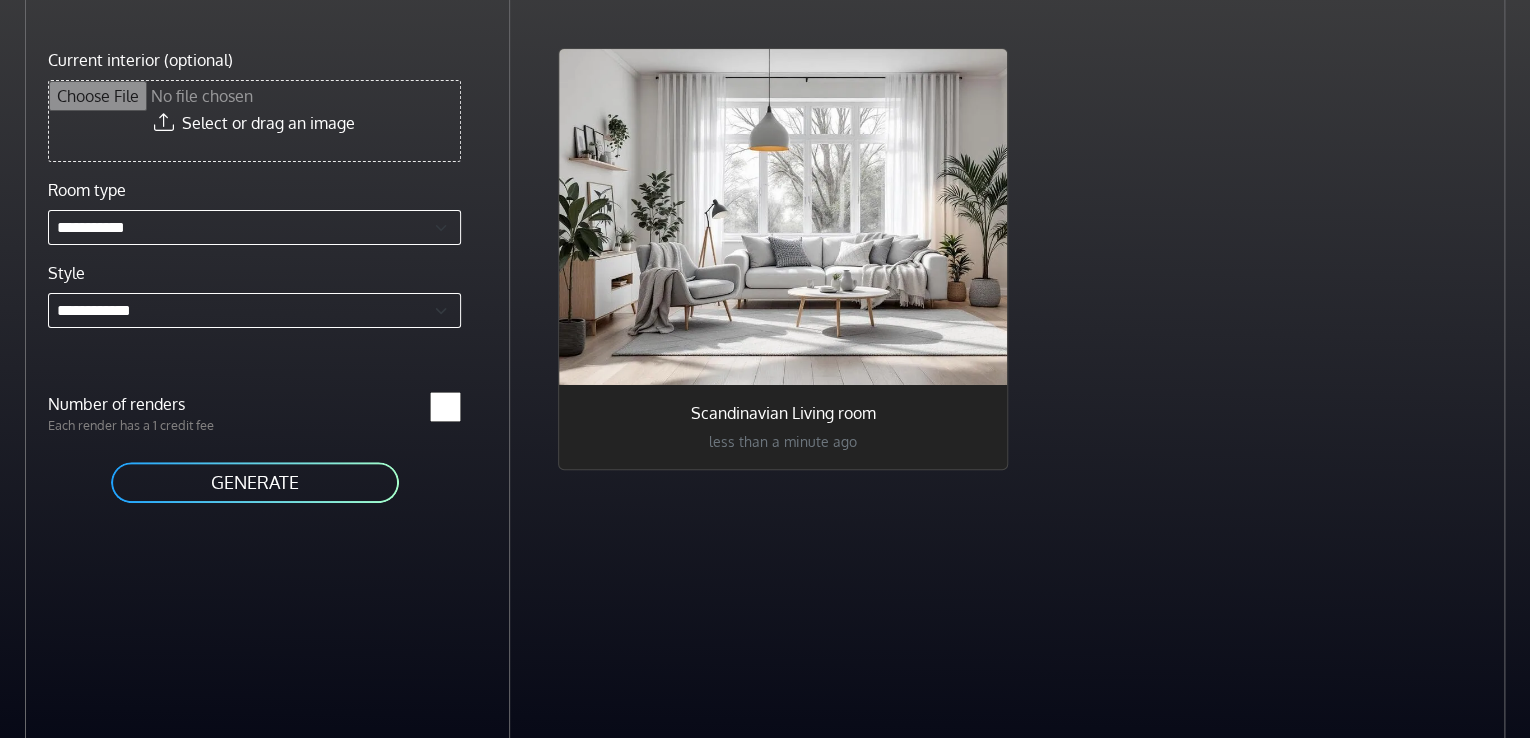 click on "Scandinavian Living room
less than a minute ago" at bounding box center (783, 427) 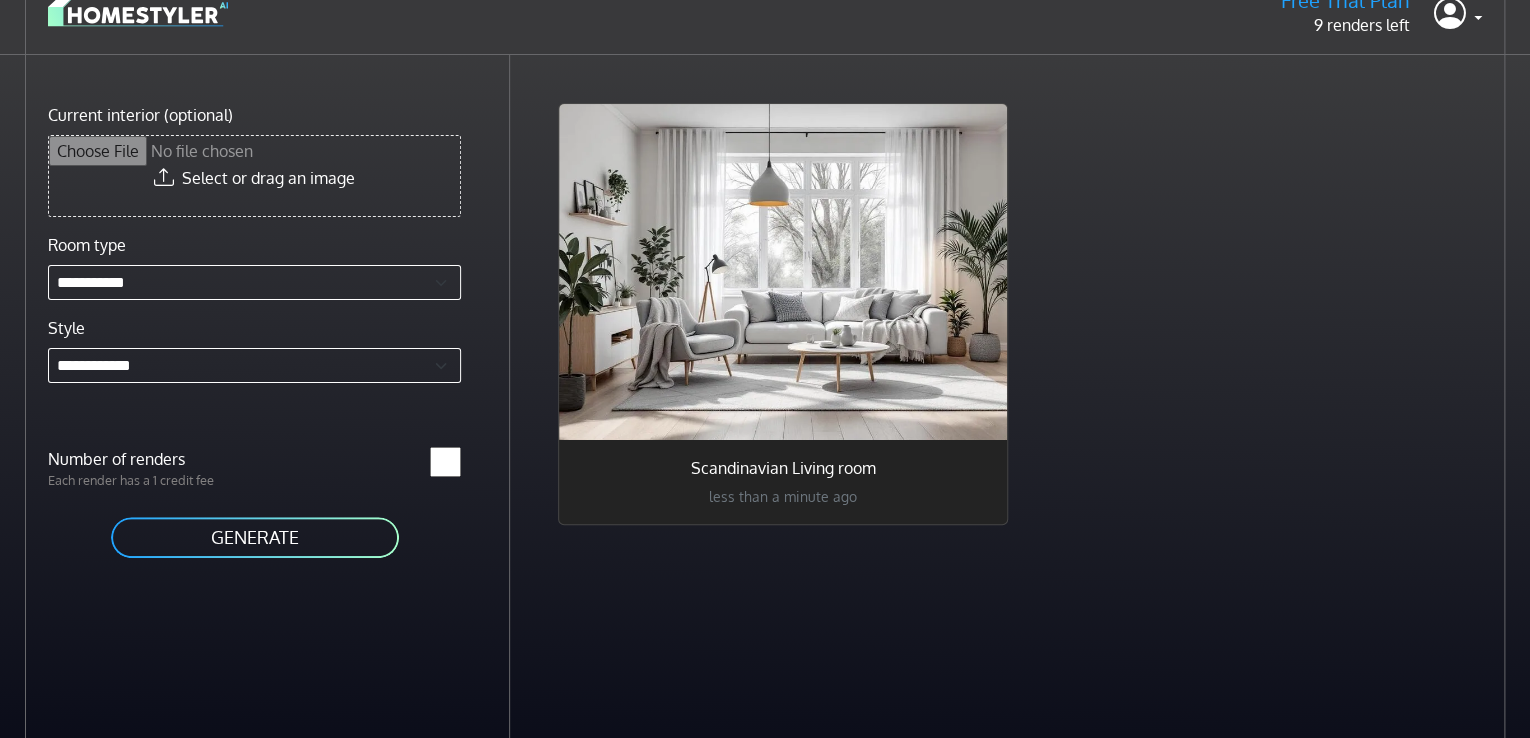 scroll, scrollTop: 0, scrollLeft: 0, axis: both 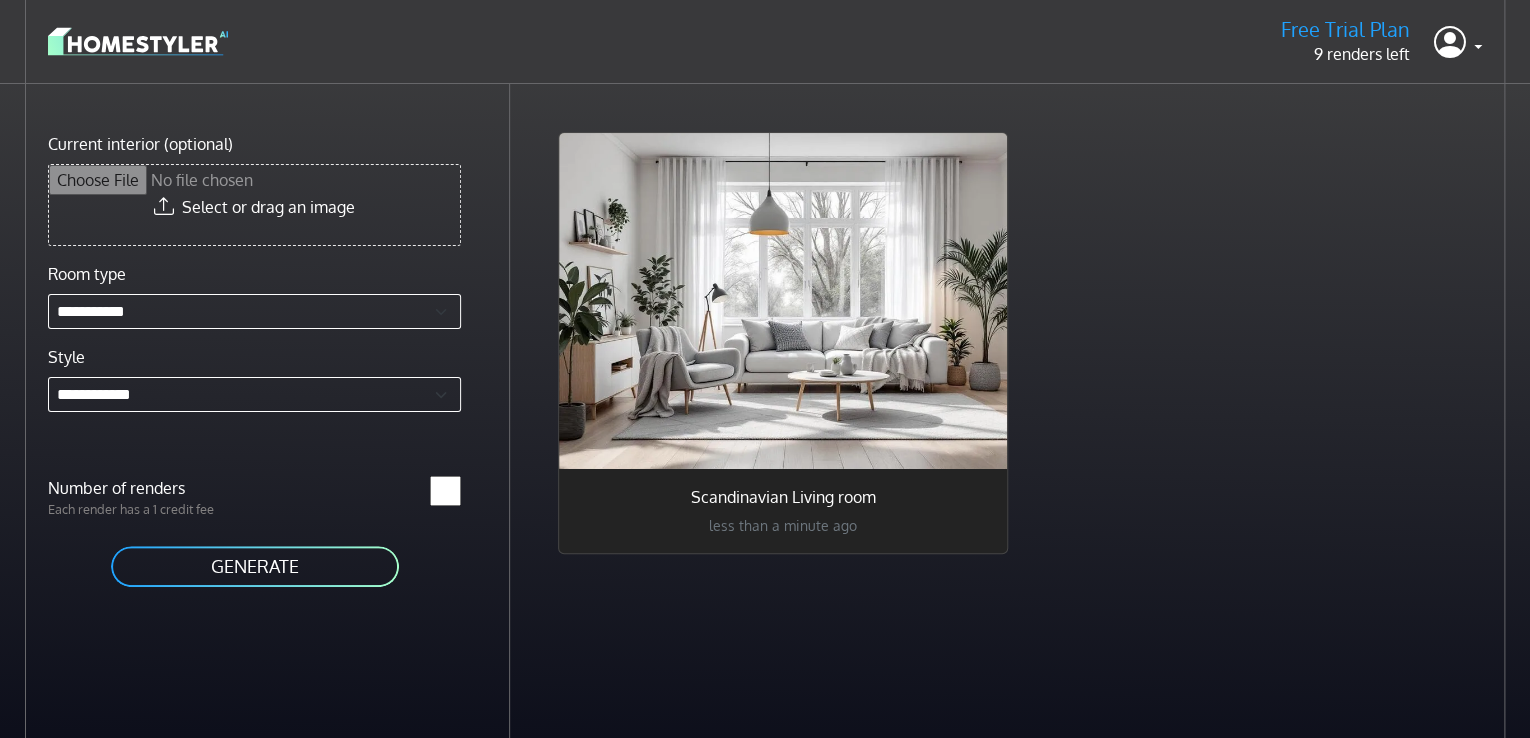 click at bounding box center (138, 41) 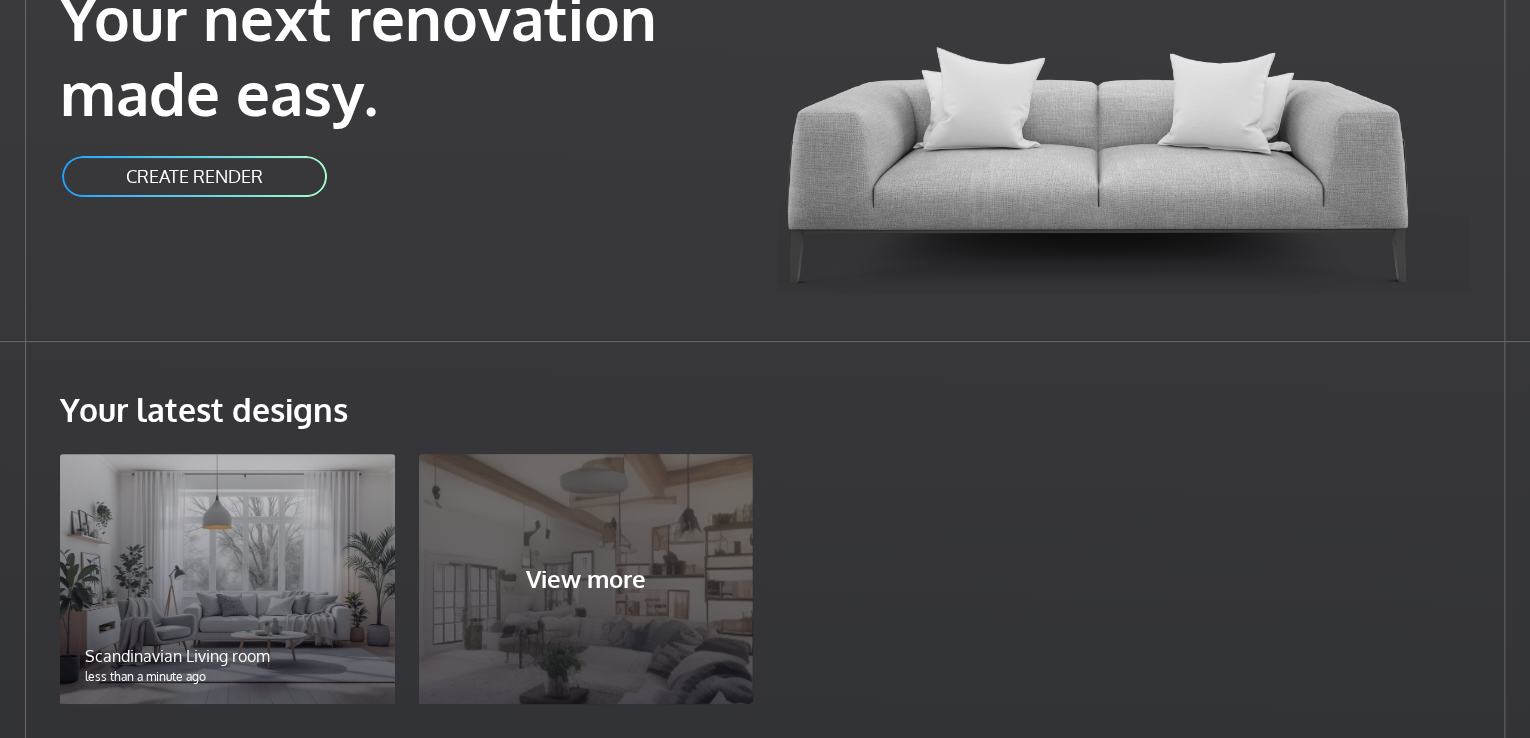click on "CREATE RENDER" at bounding box center (194, 176) 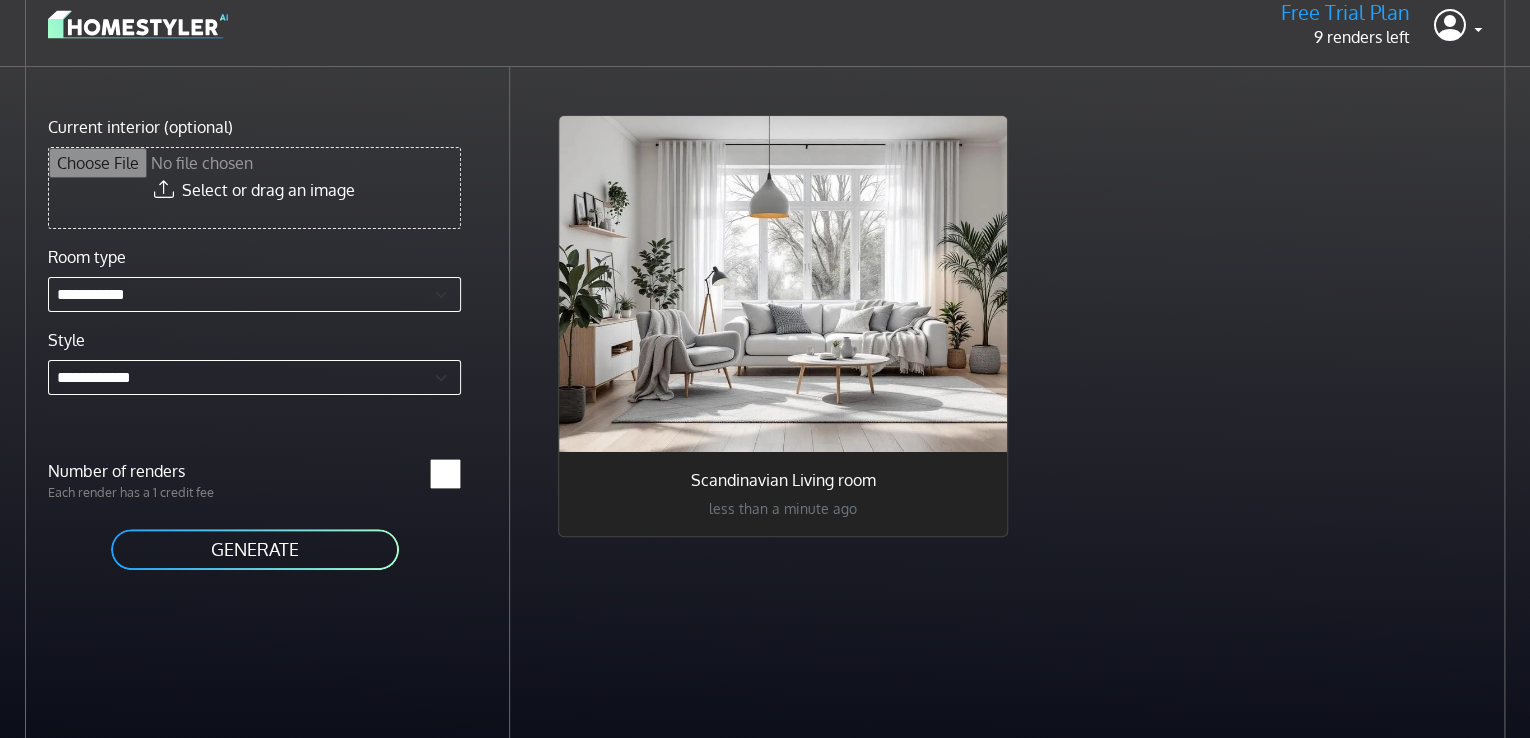 scroll, scrollTop: 0, scrollLeft: 0, axis: both 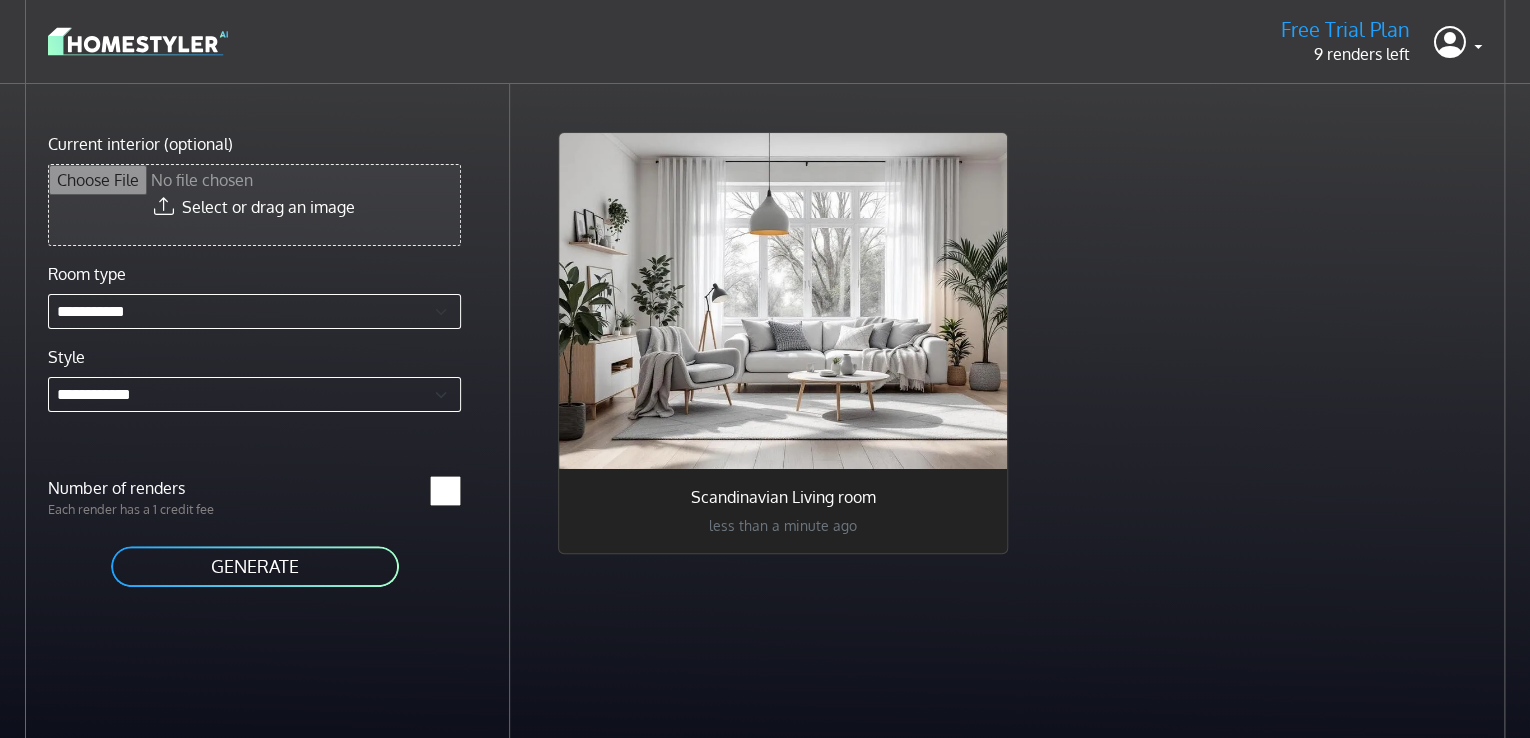click on "Current interior (optional)" at bounding box center (254, 205) 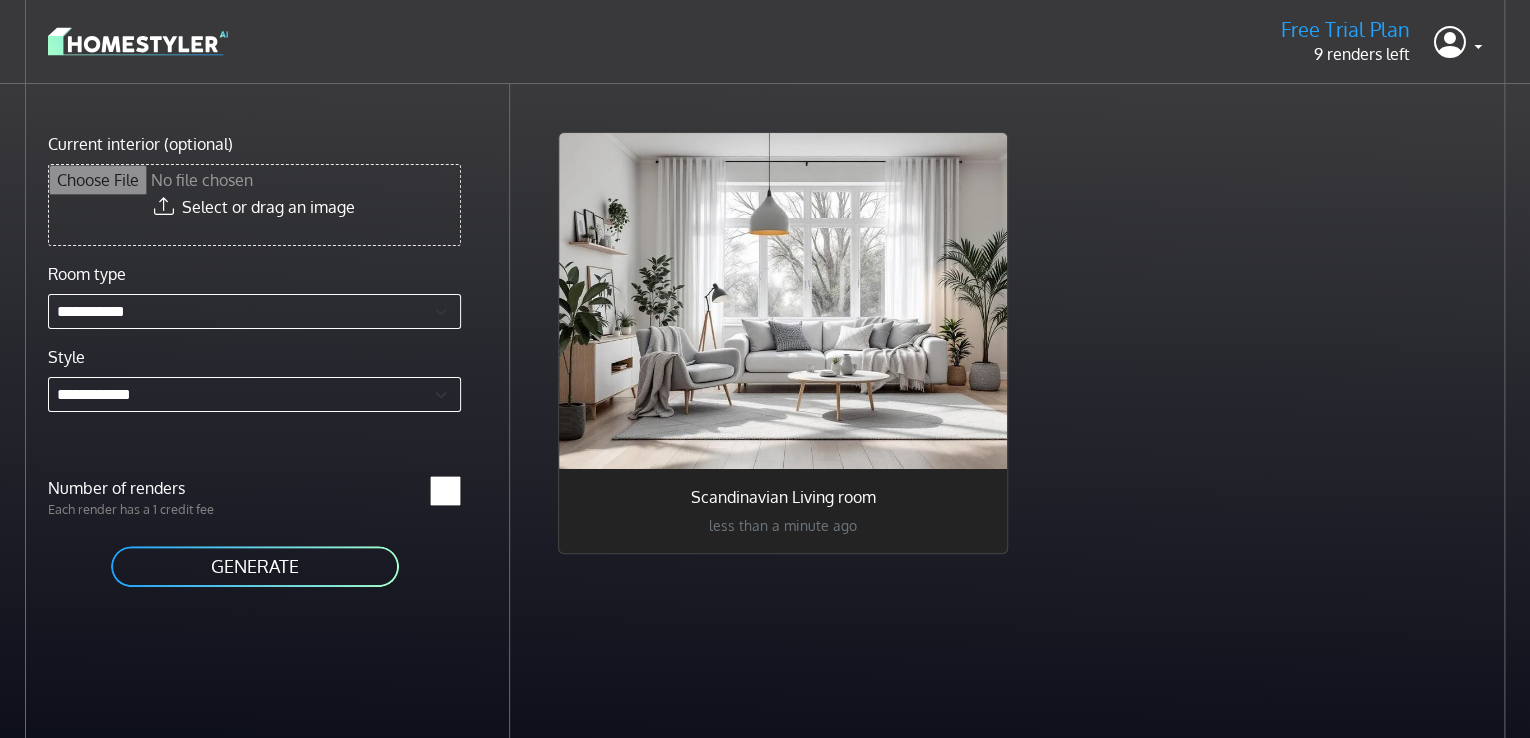 type on "**********" 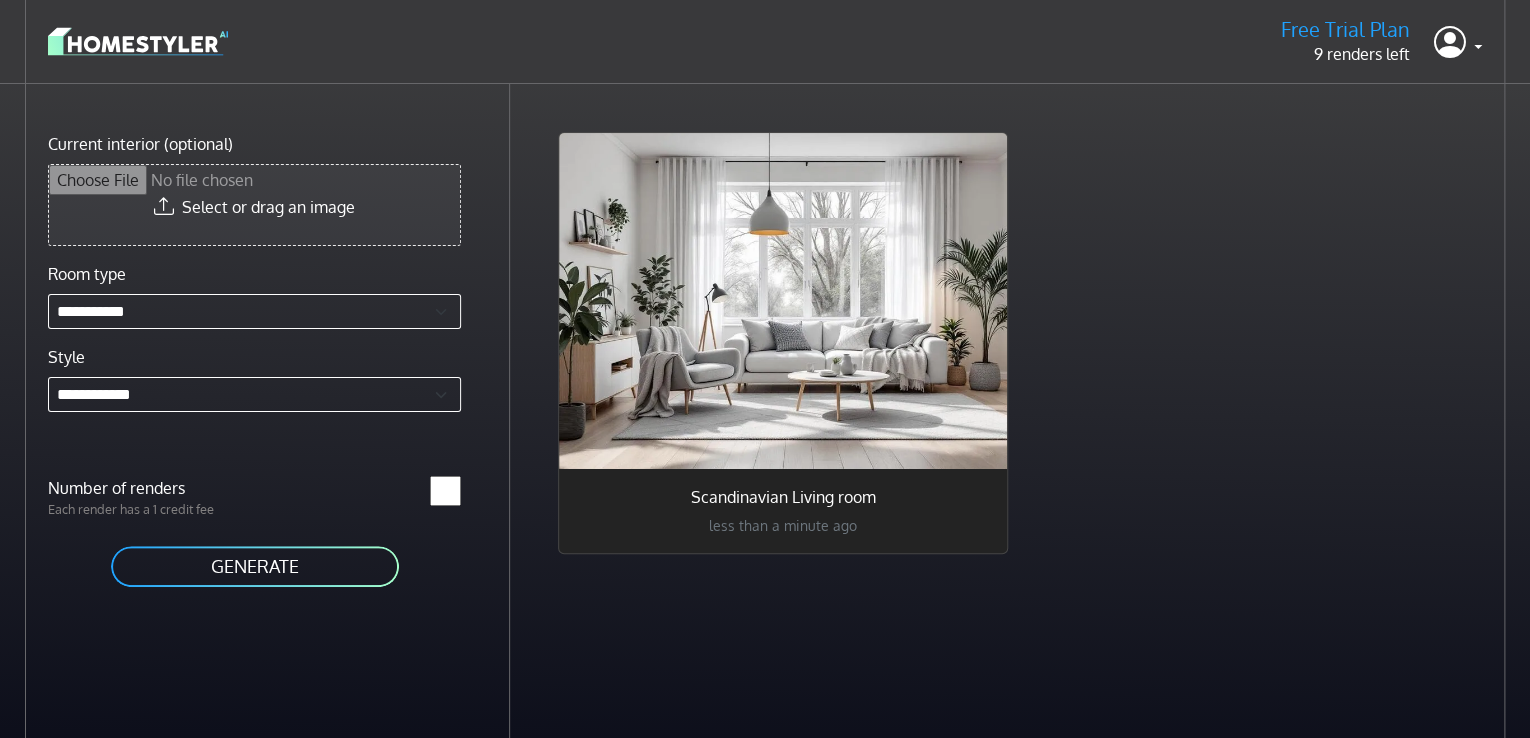 click on "Current interior (optional)" at bounding box center (254, 205) 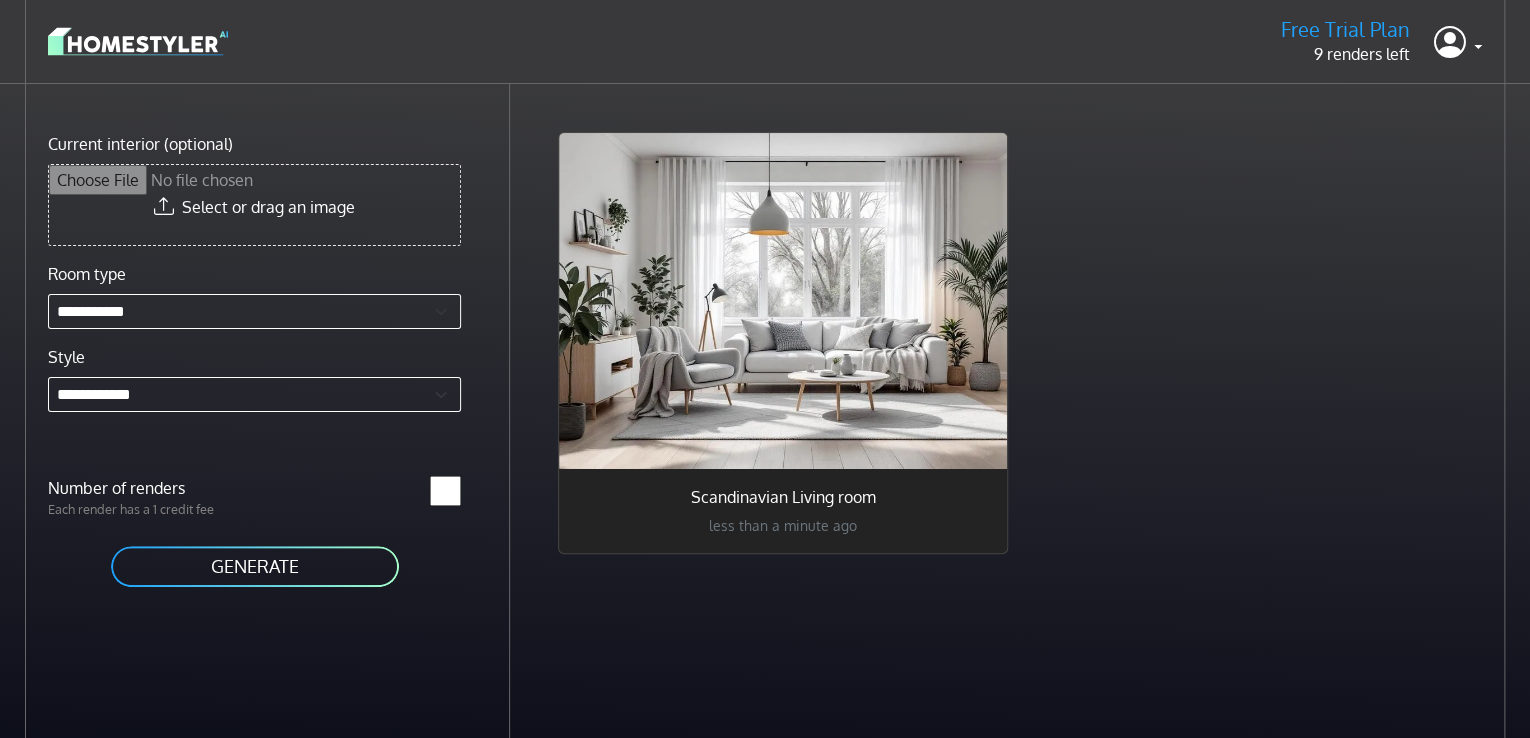 type on "**********" 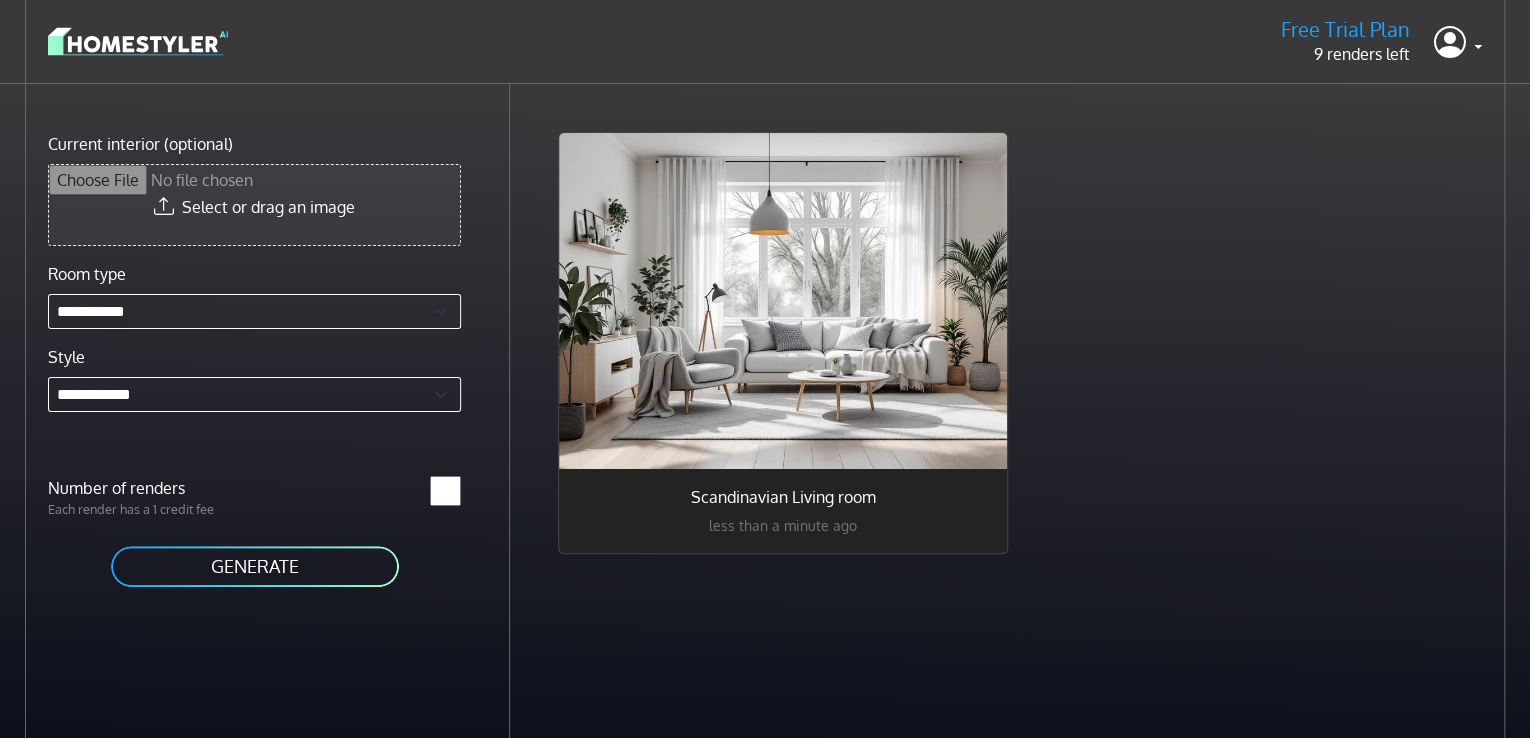click on "Current interior (optional)" at bounding box center [254, 205] 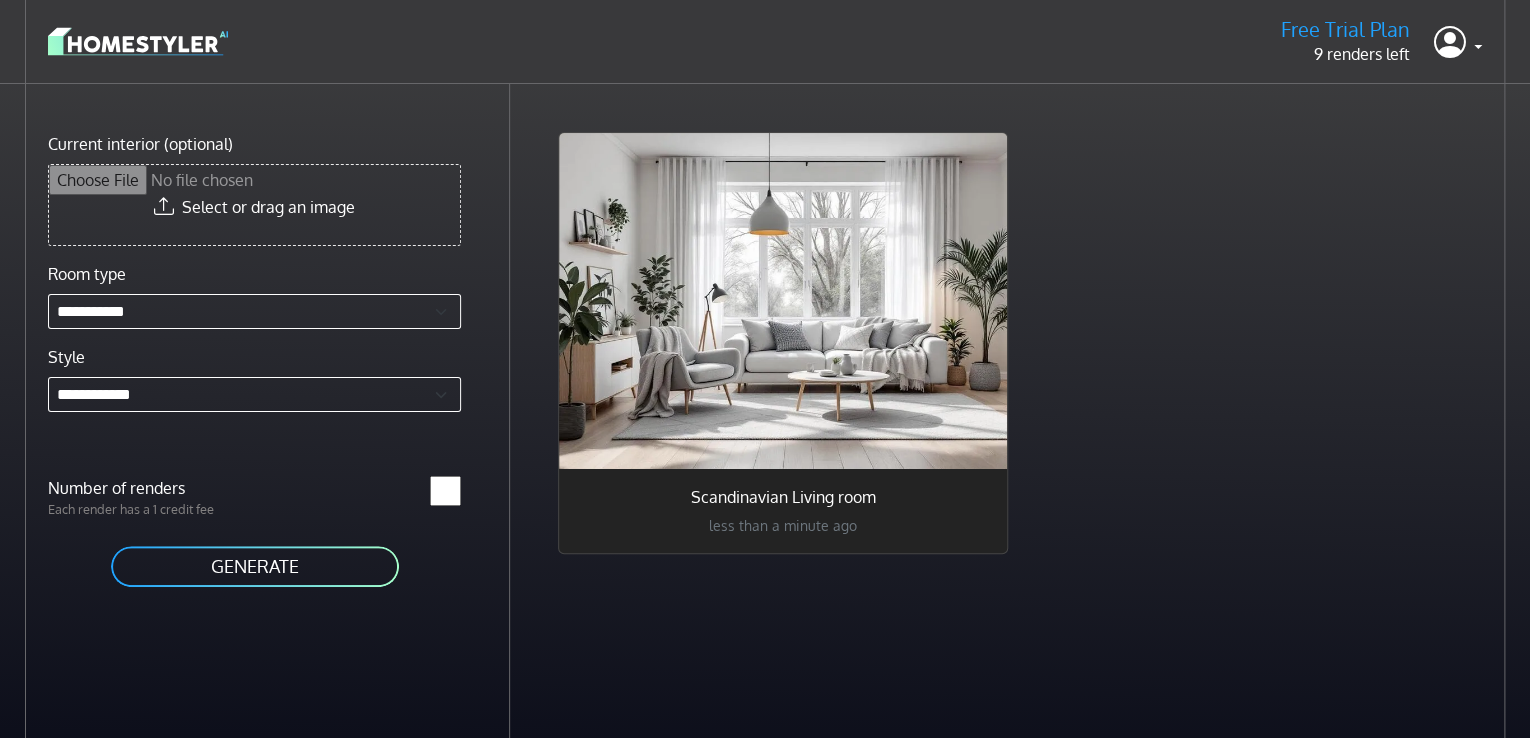 type on "**********" 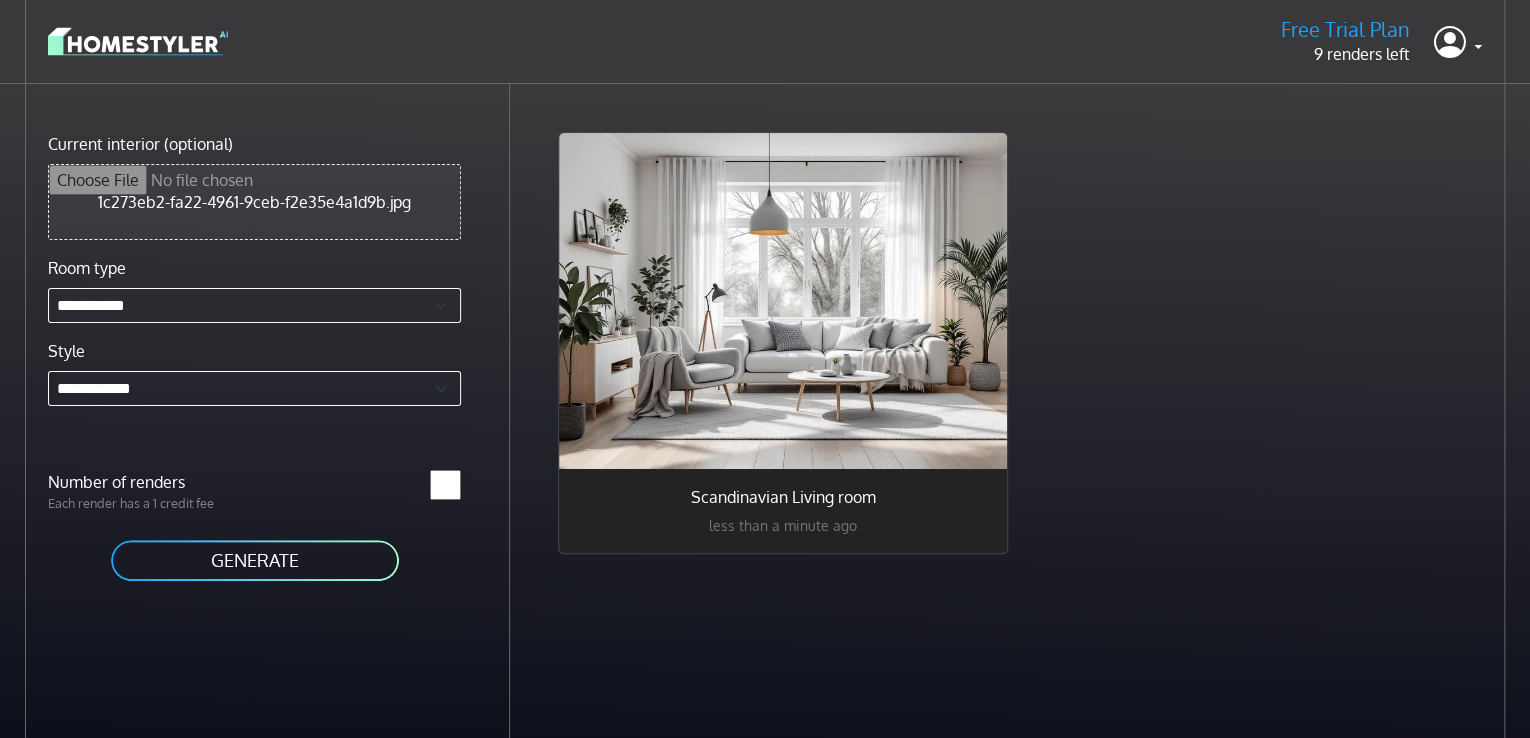 click on "GENERATE" at bounding box center [255, 560] 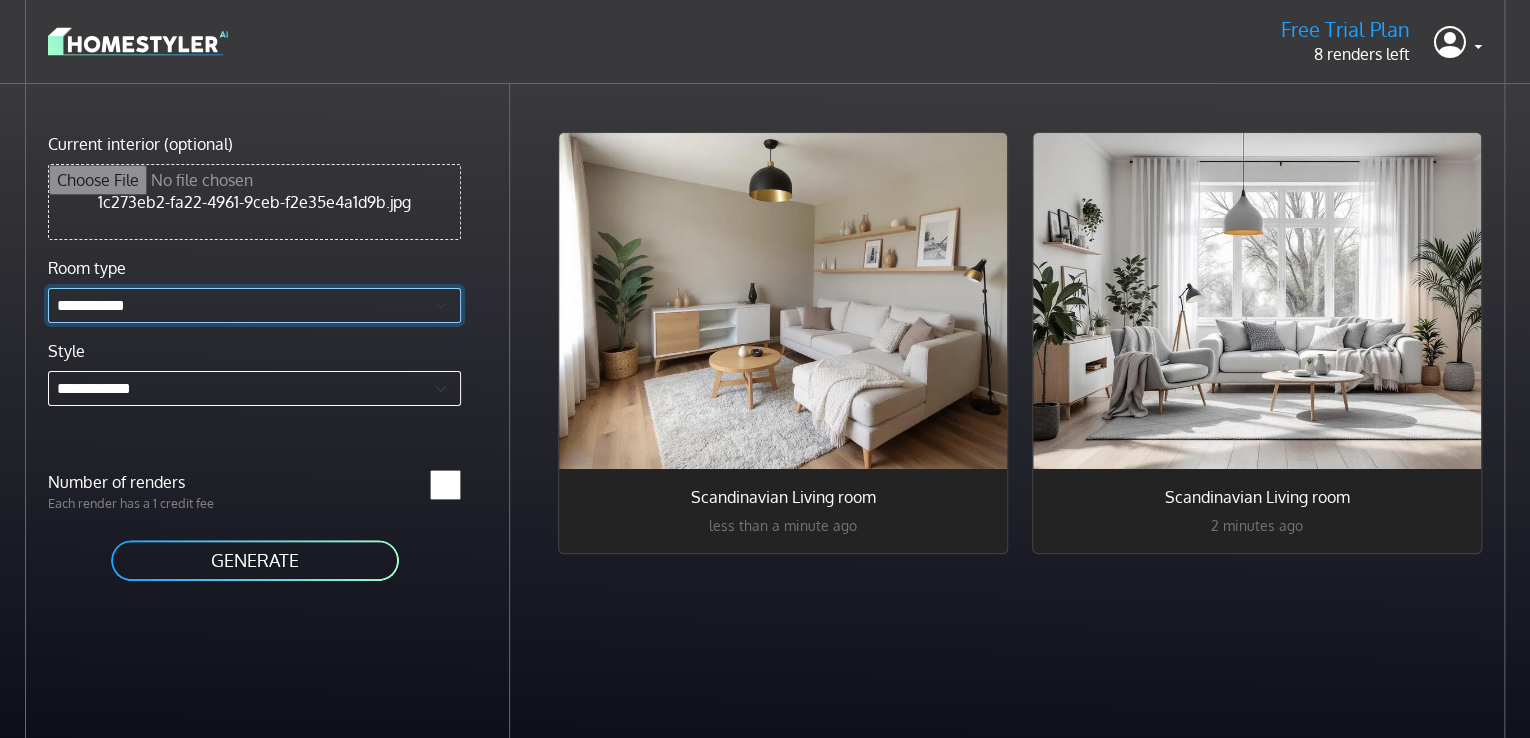 click on "**********" at bounding box center (254, 305) 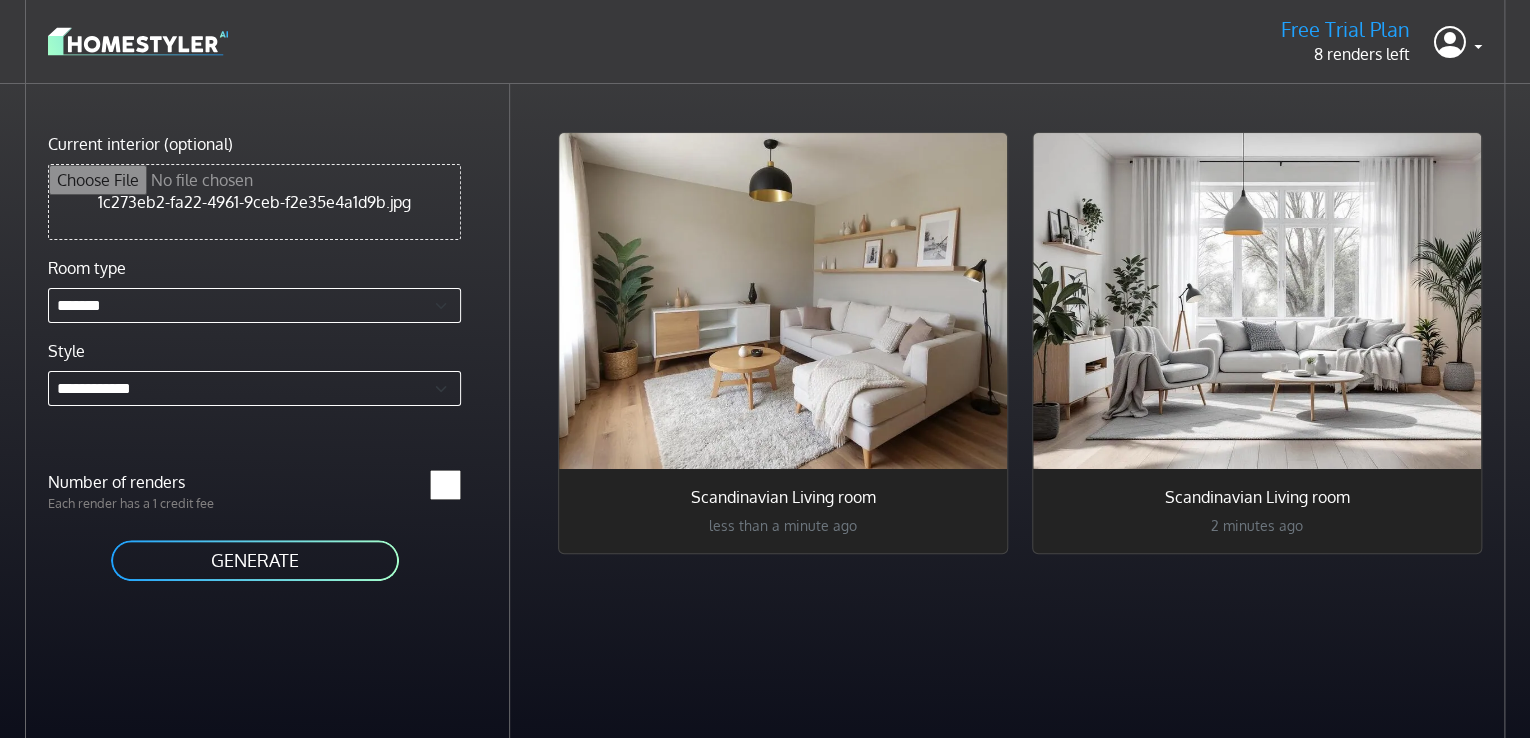 click on "GENERATE" at bounding box center (255, 560) 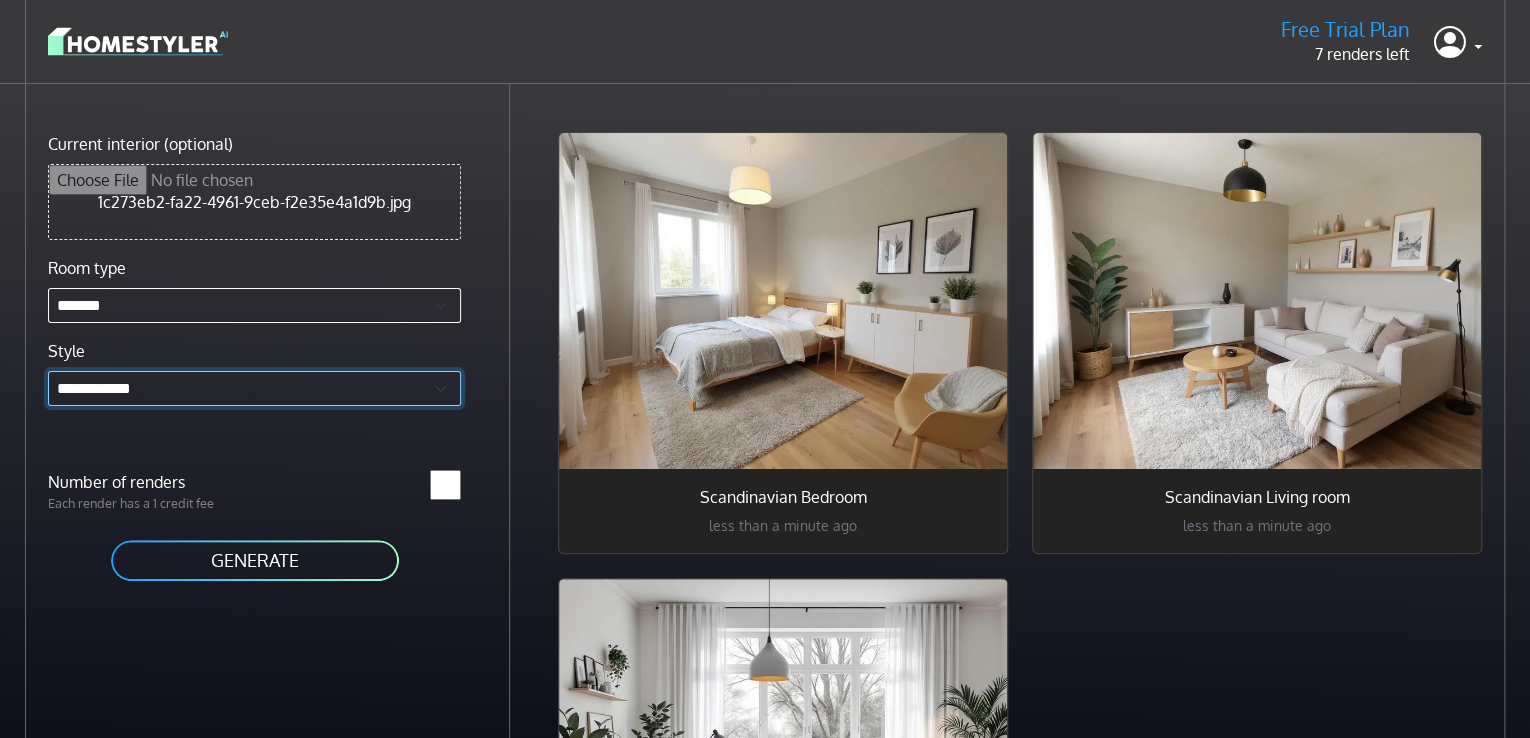 click on "**********" at bounding box center [254, 388] 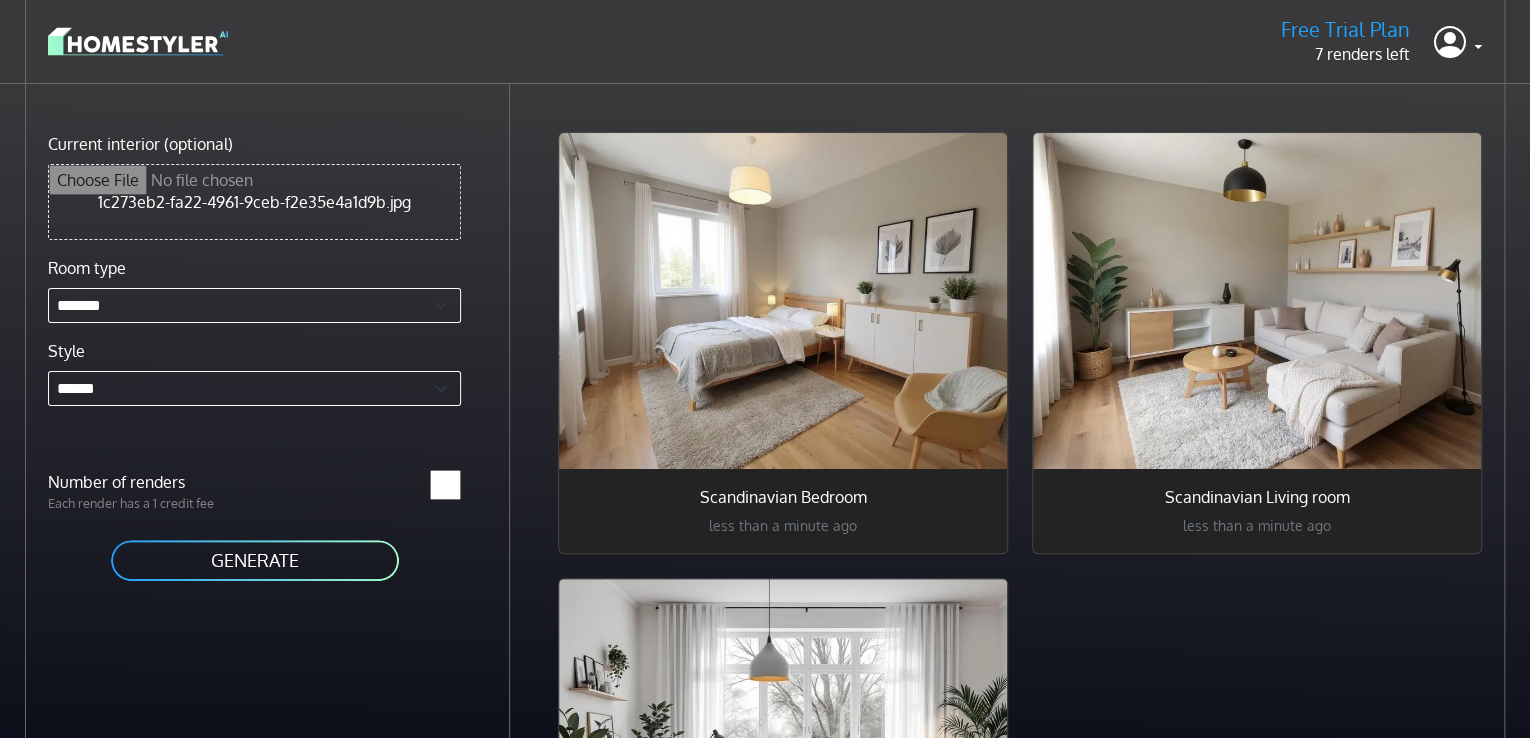 click on "GENERATE" at bounding box center [255, 560] 